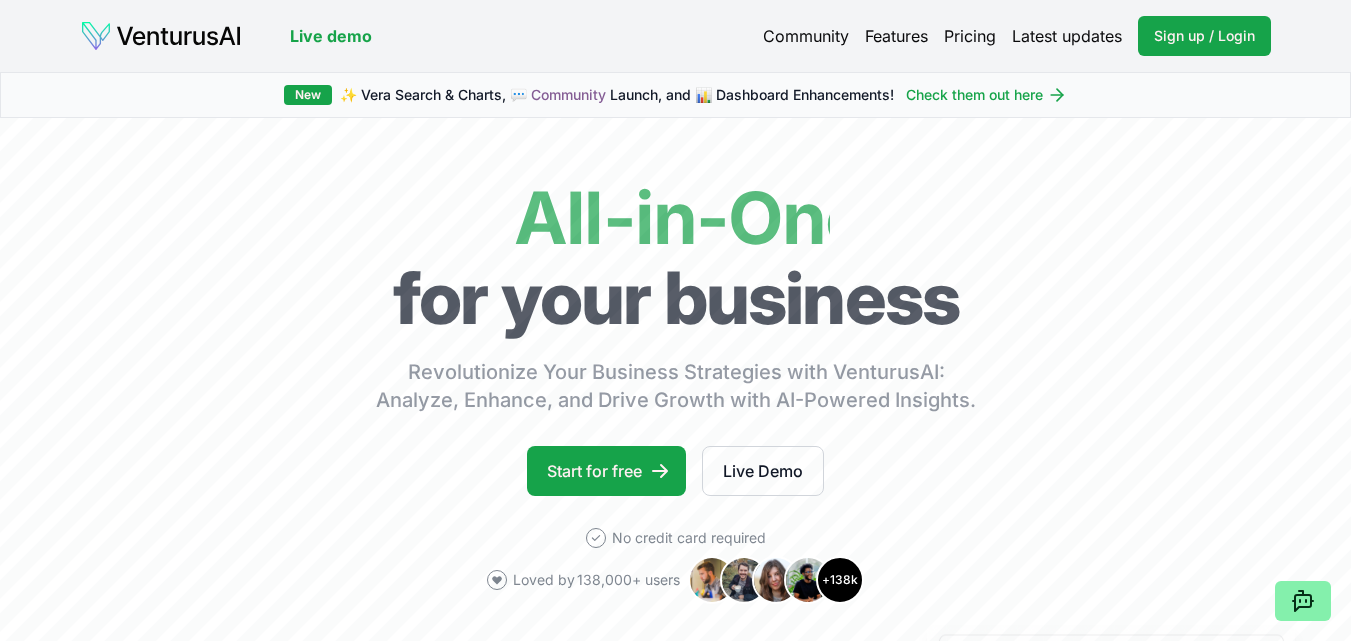 scroll, scrollTop: 0, scrollLeft: 0, axis: both 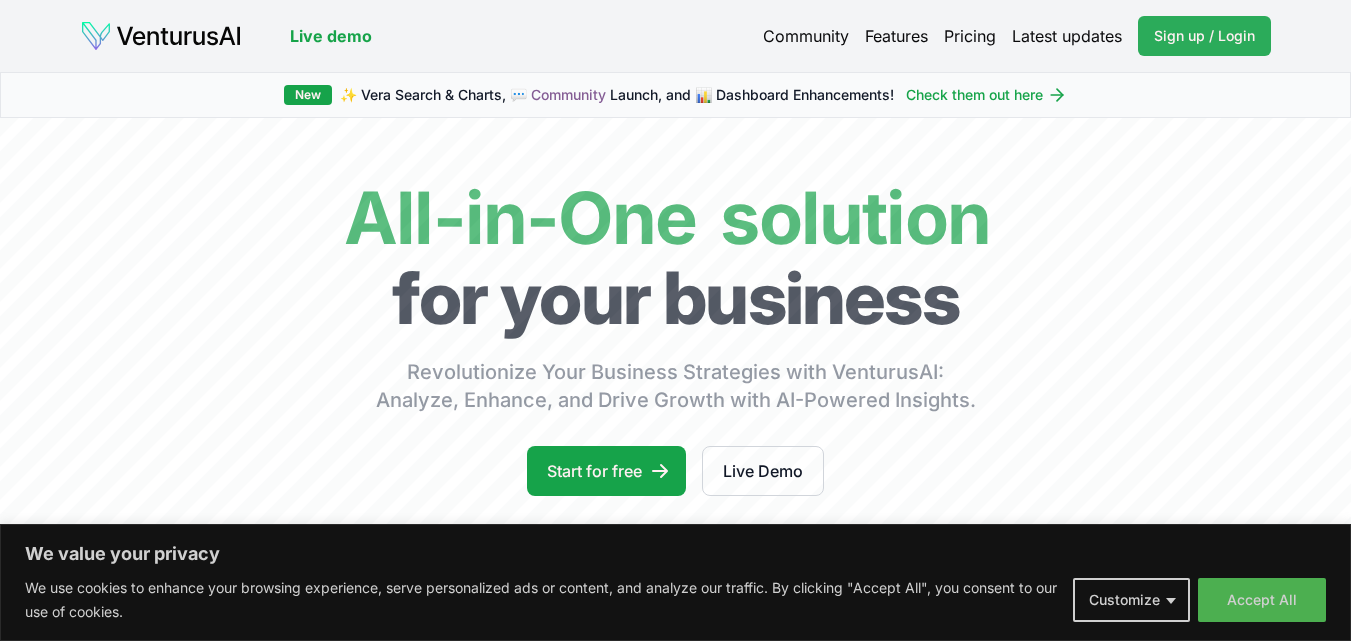 click on "Sign up / Login Login" at bounding box center [1204, 36] 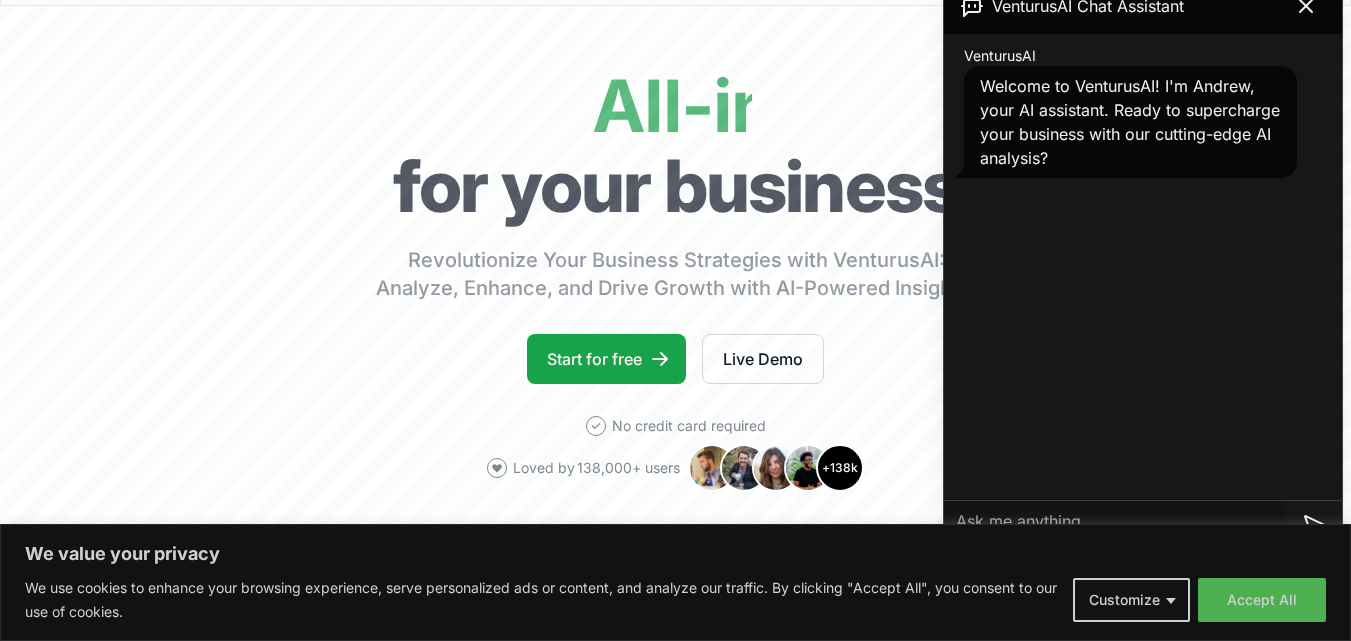 scroll, scrollTop: 400, scrollLeft: 0, axis: vertical 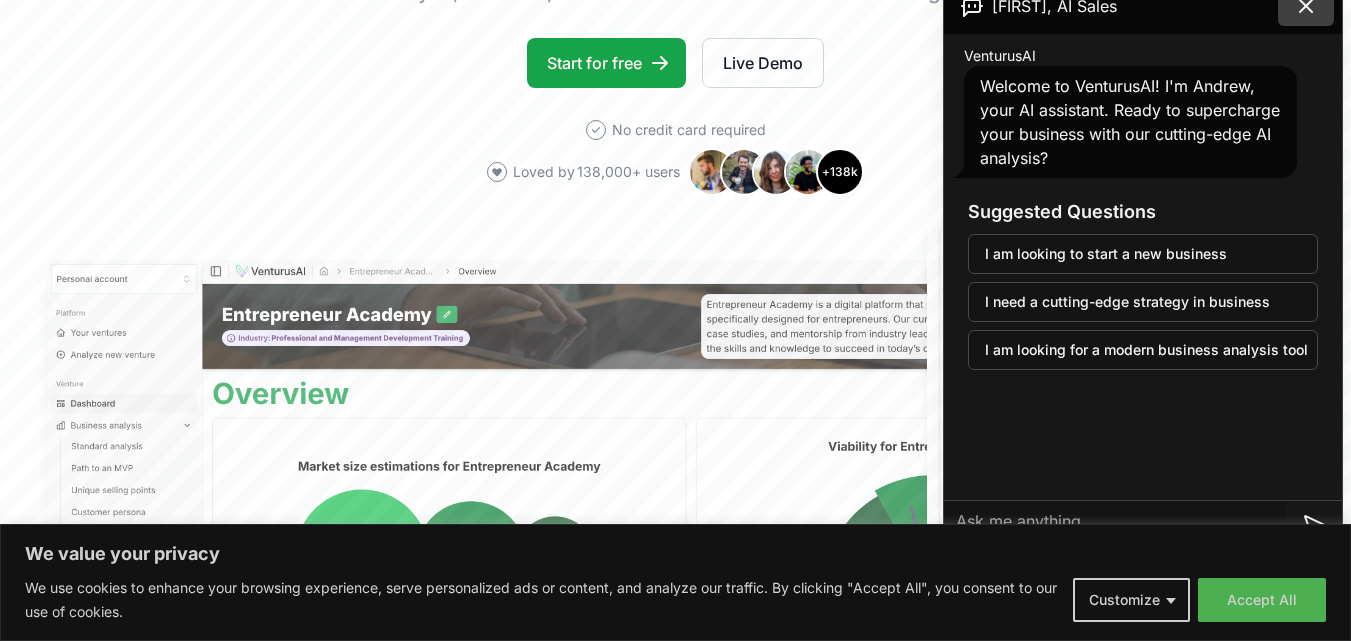 click at bounding box center (1306, 6) 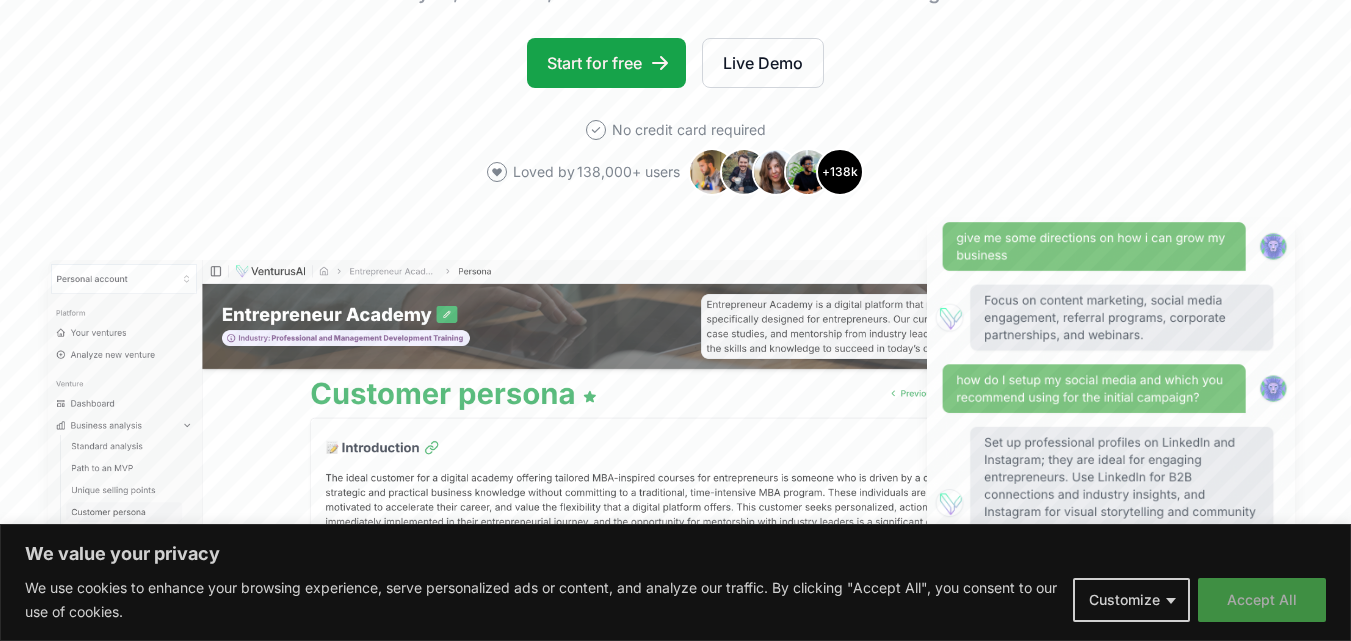 click on "Accept All" at bounding box center [1262, 600] 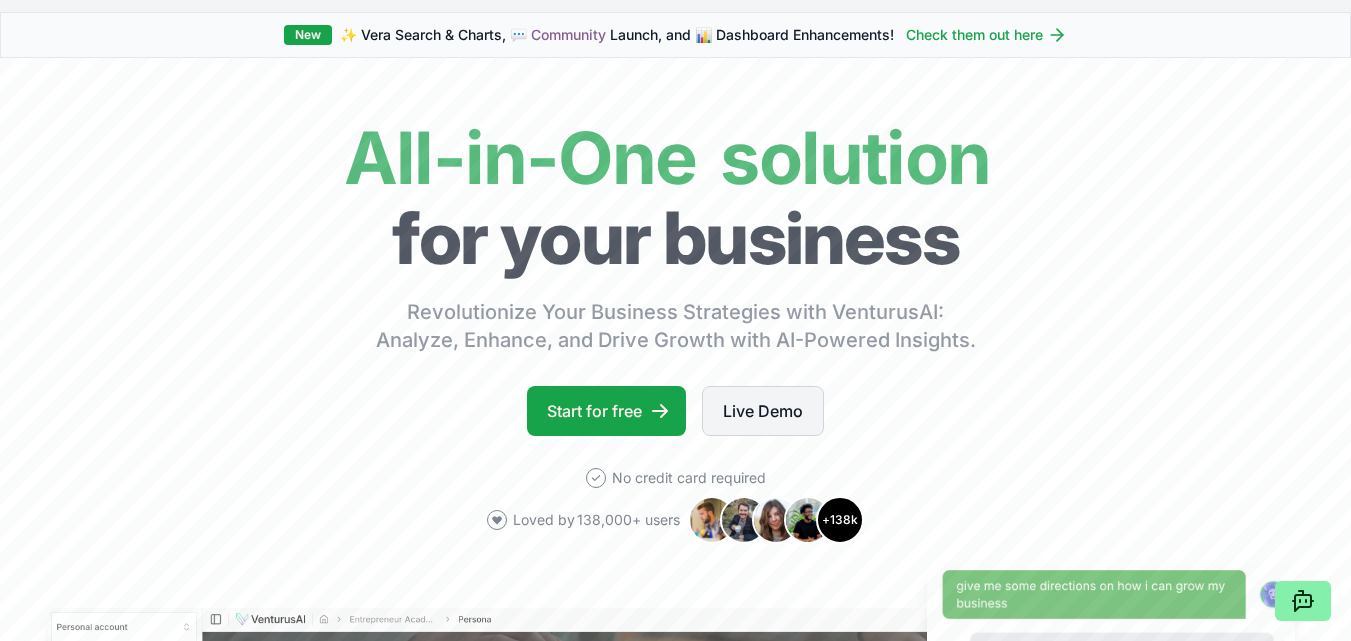 scroll, scrollTop: 0, scrollLeft: 0, axis: both 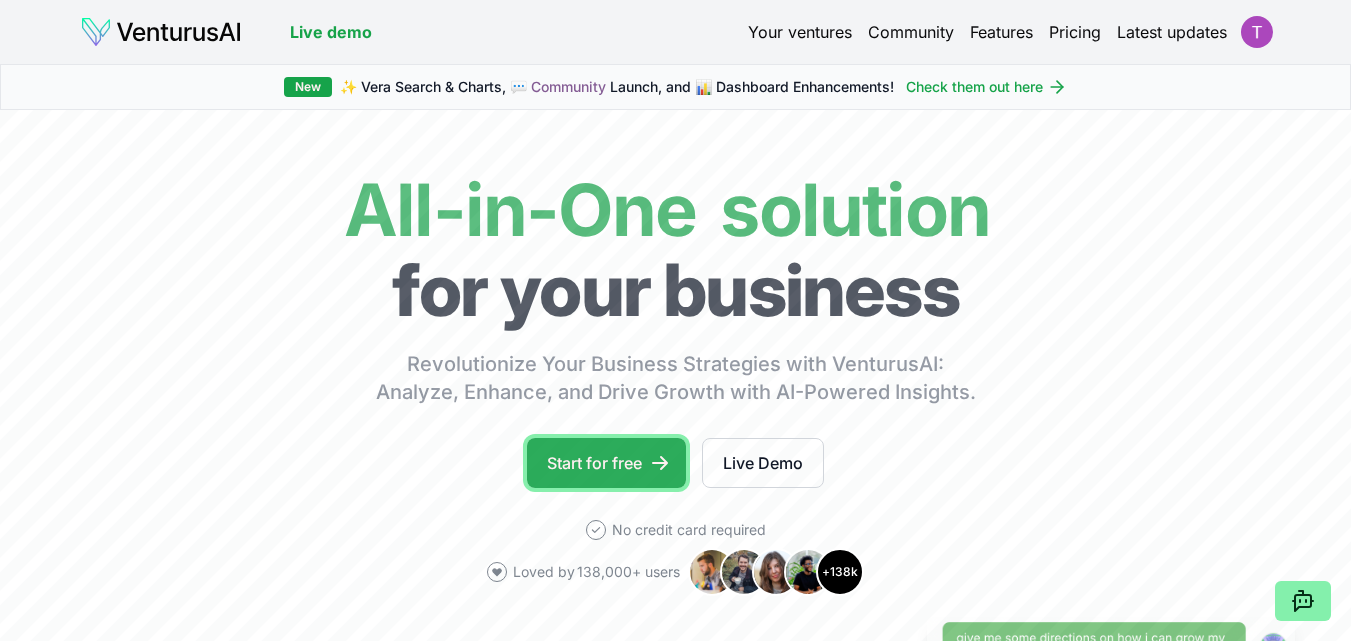 click 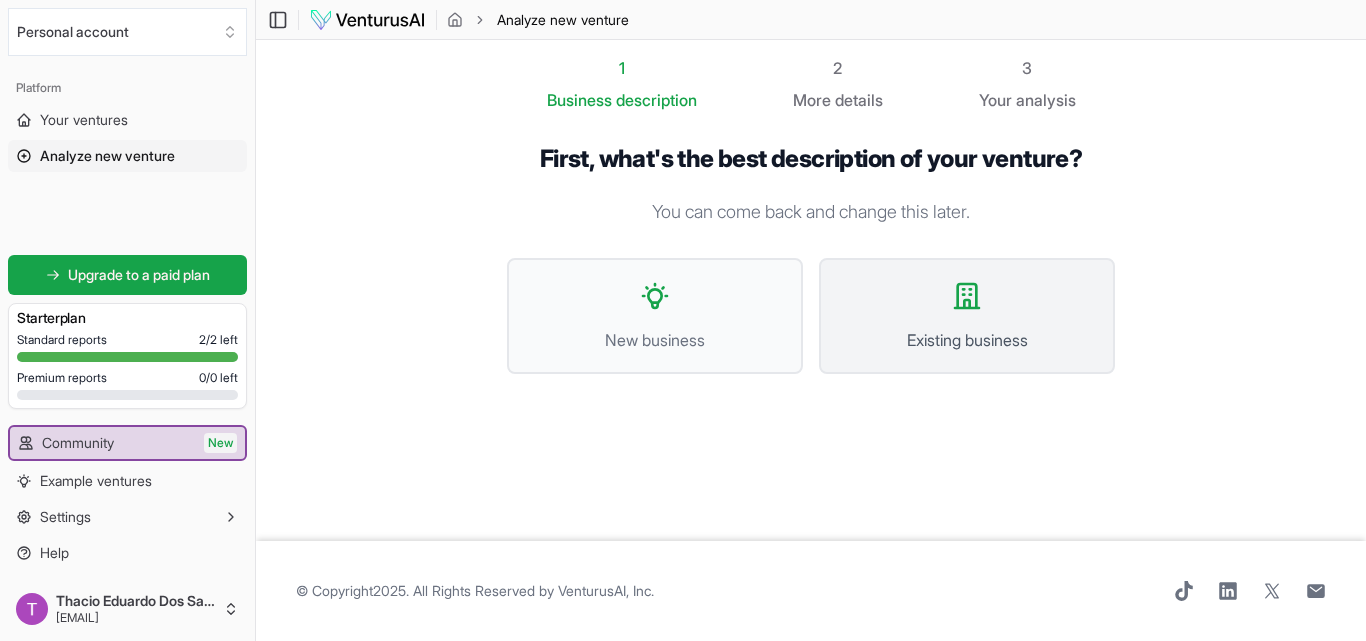 click on "Existing business" at bounding box center [967, 316] 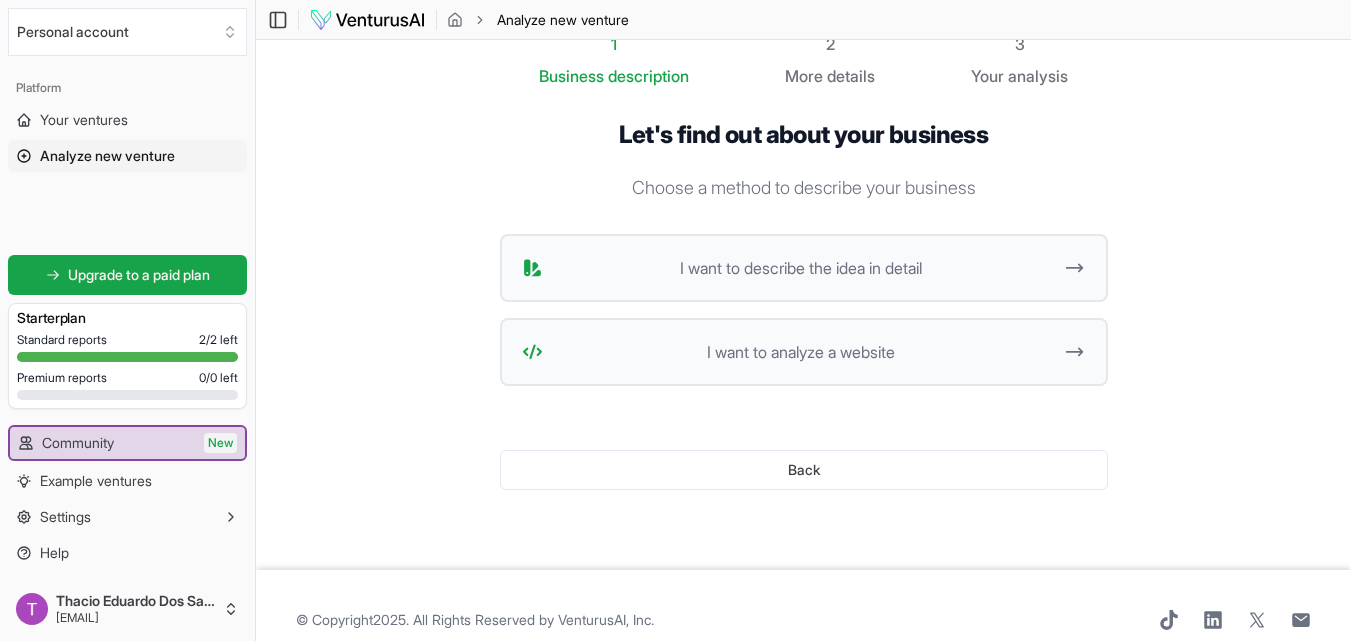 scroll, scrollTop: 0, scrollLeft: 0, axis: both 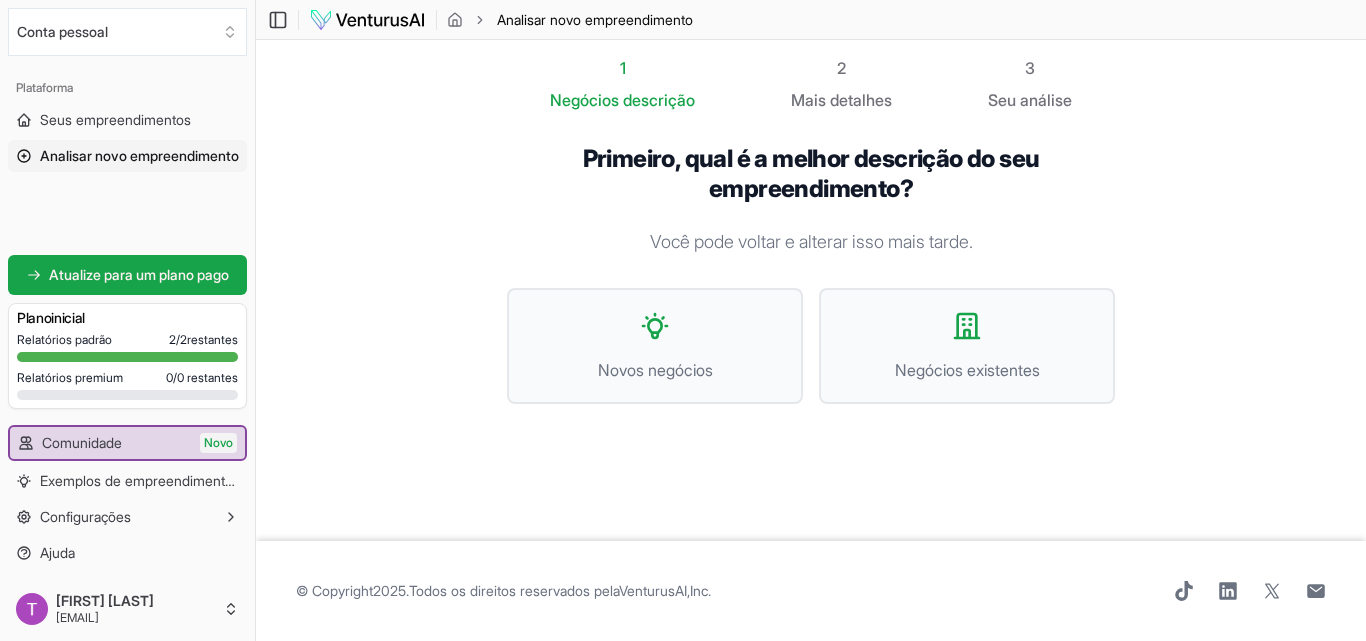 click on "Primeiro, qual é a melhor descrição do seu empreendimento?" at bounding box center (811, 174) 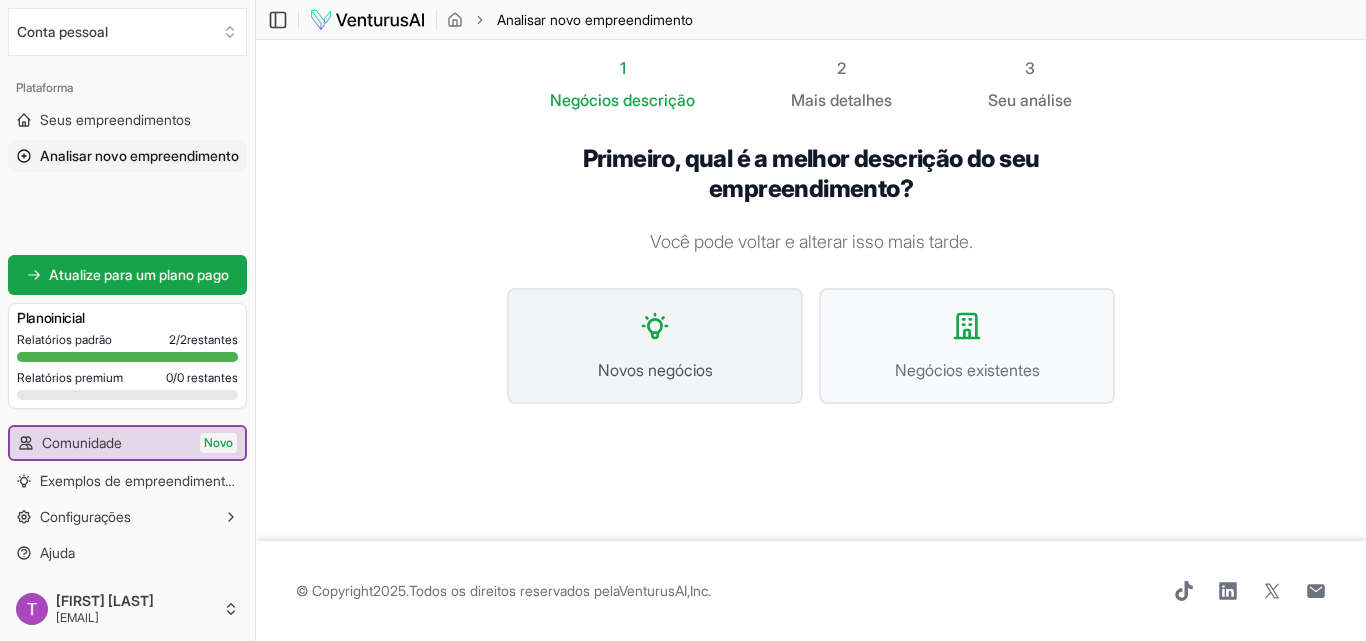 click on "Novos negócios" at bounding box center [655, 370] 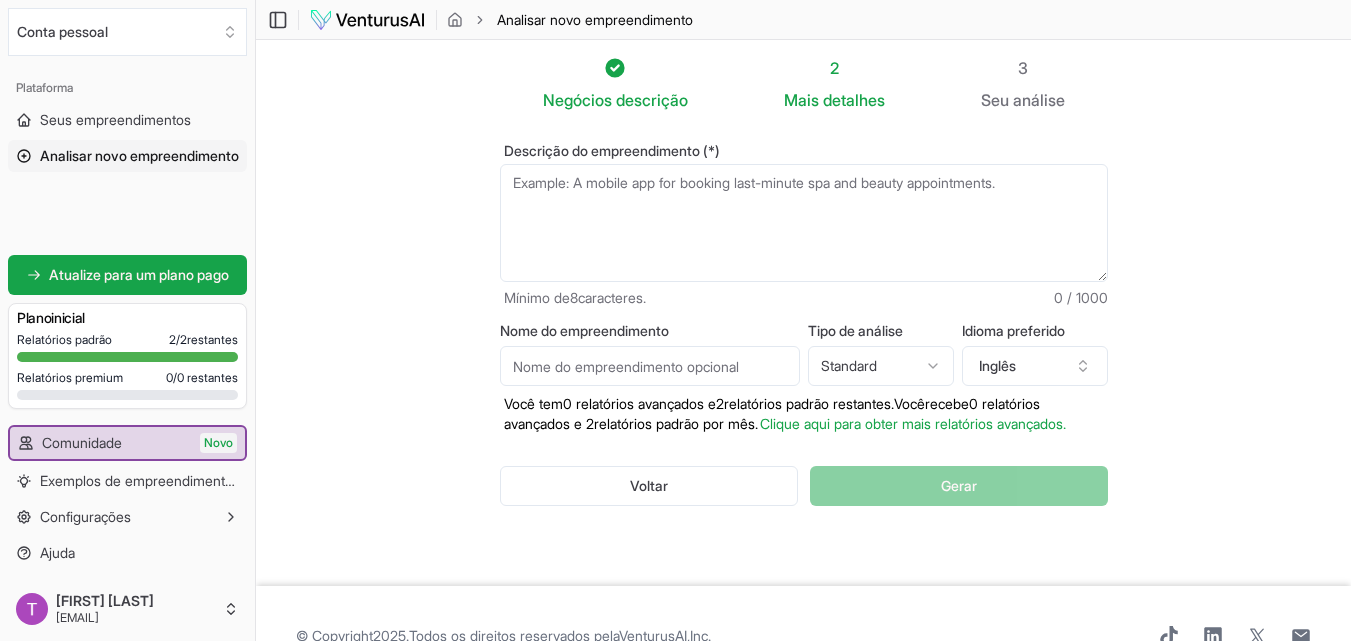 click on "Descrição do empreendimento (*)" at bounding box center (804, 223) 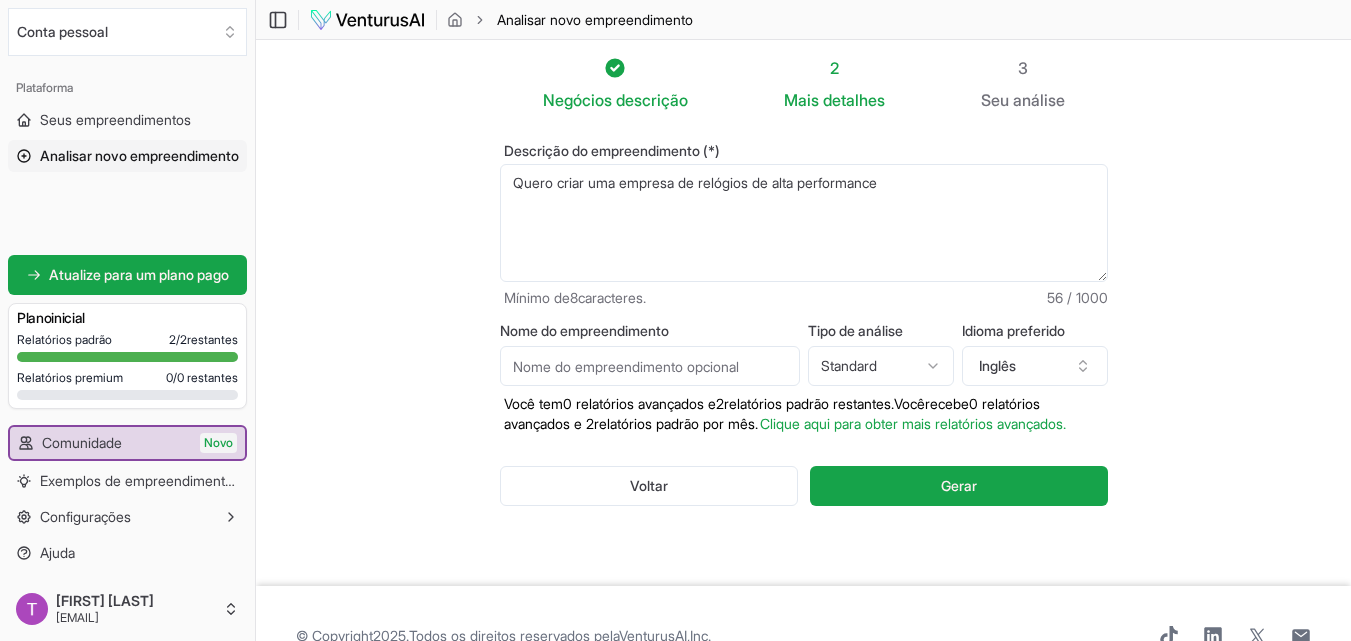 click on "Quero criar uma empresa de relógios de alta performance" at bounding box center [804, 223] 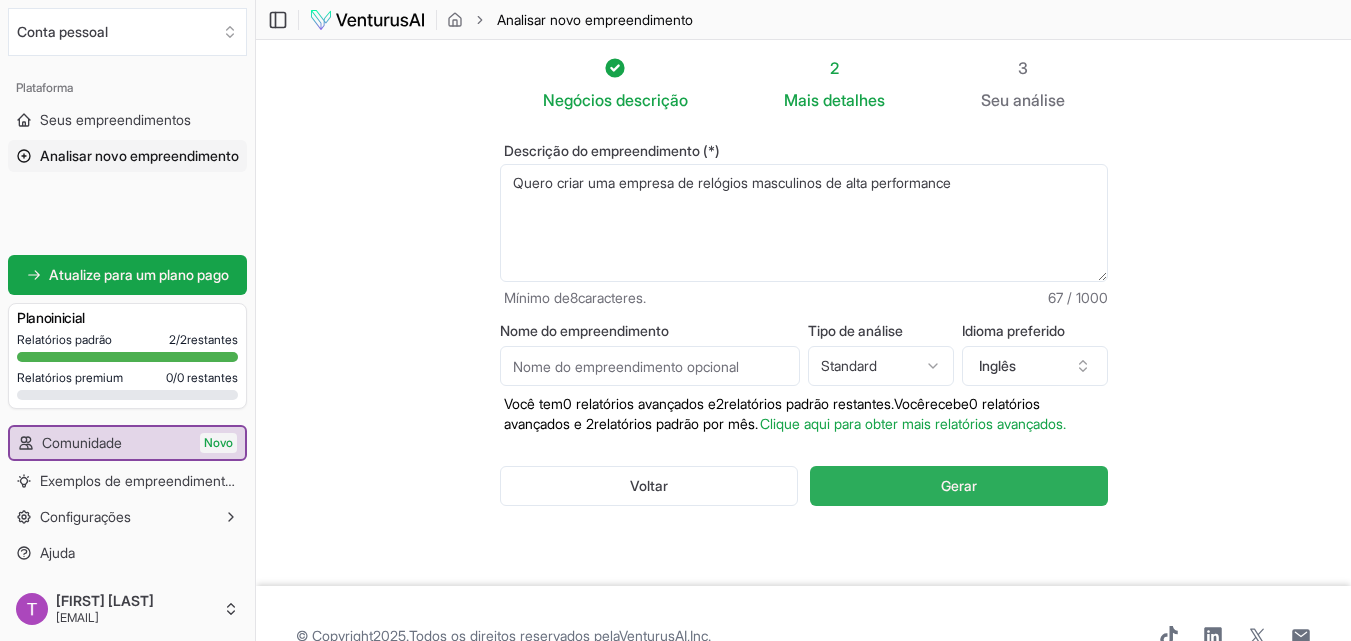 type on "Quero criar uma empresa de relógios masculinos de alta performance" 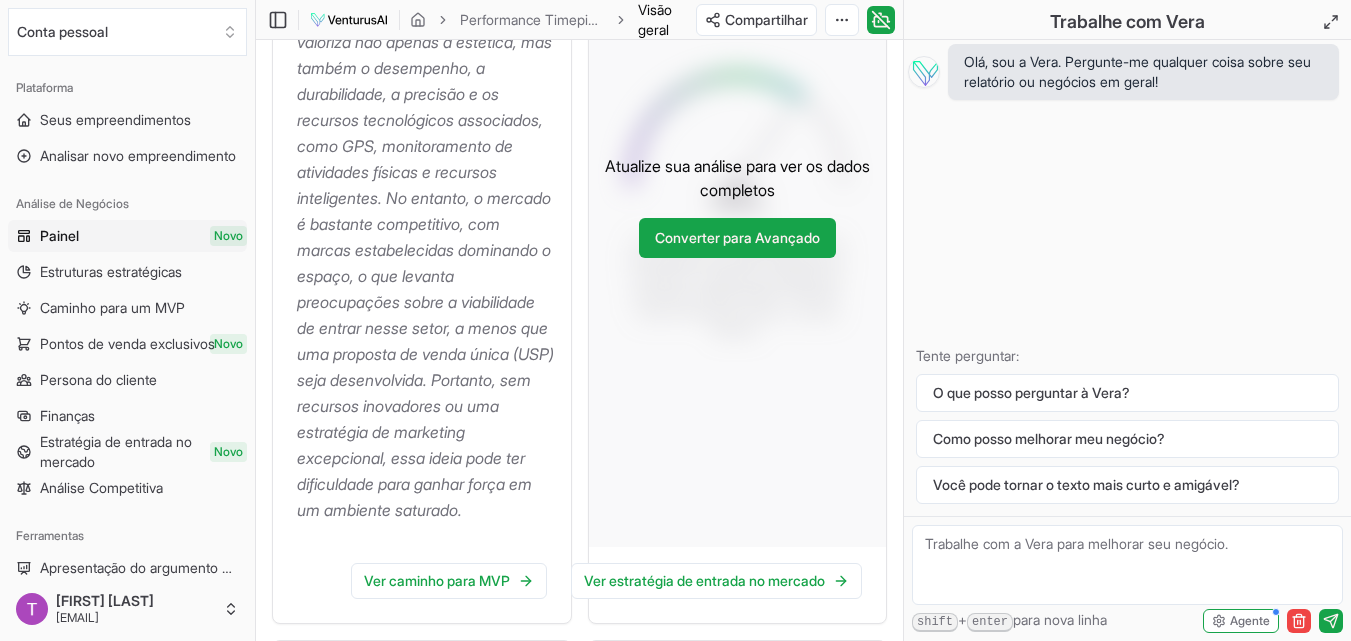 scroll, scrollTop: 900, scrollLeft: 0, axis: vertical 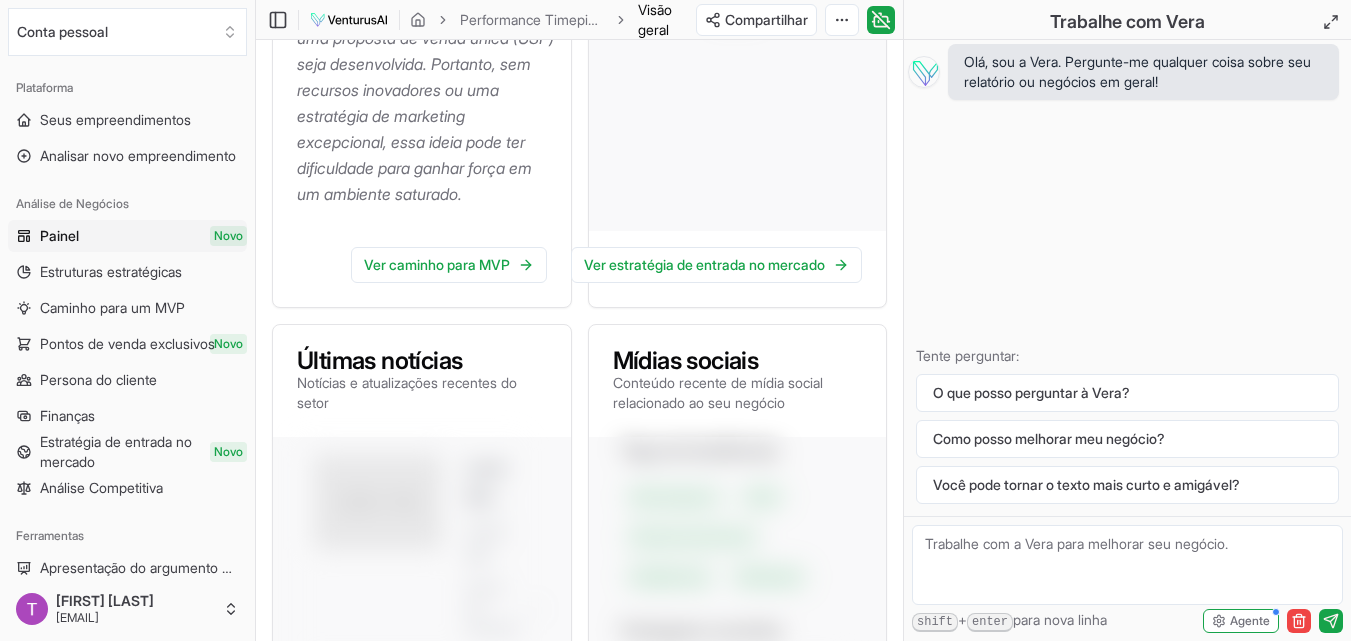 click on "Ver estratégia de entrada no mercado" at bounding box center [738, 269] 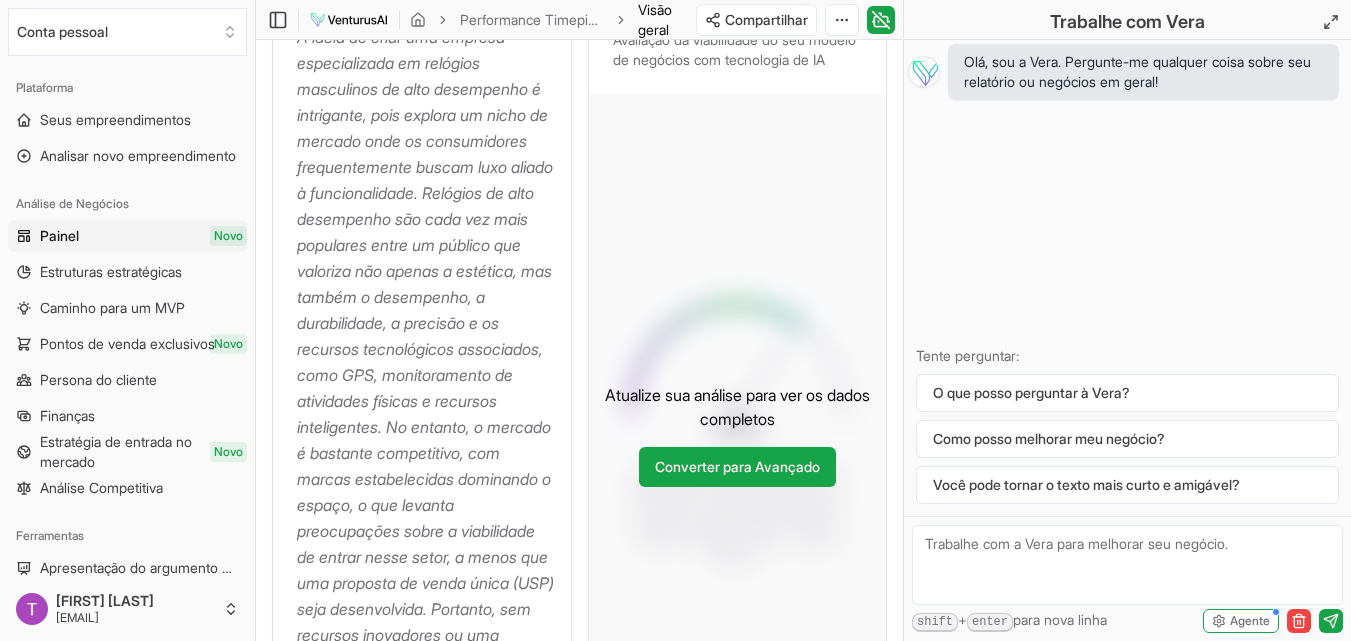 scroll, scrollTop: 0, scrollLeft: 0, axis: both 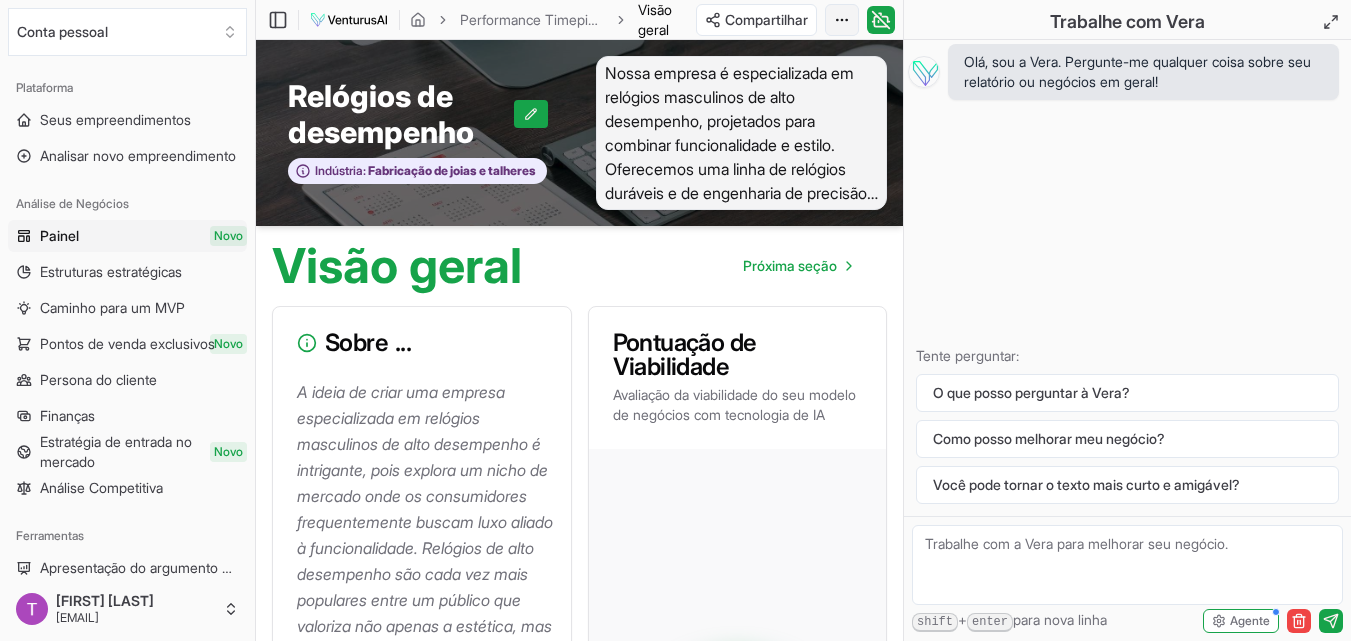 click on "Valorizamos sua privacidade Utilizamos cookies para aprimorar sua experiência de navegação, veicular anúncios ou conteúdo personalizado e analisar nosso tráfego. Ao clicar em "Aceitar todos", você concorda com o uso de cookies. Personalizar    Aceitar tudo Personalizar preferências de consentimento   Utilizamos cookies para ajudar você a navegar com eficiência e executar determinadas funções. Você encontrará informações detalhadas sobre todos os cookies em cada categoria de consentimento abaixo. Os cookies categorizados como "Necessários" são armazenados no seu navegador, pois são essenciais para permitir as funcionalidades básicas do site. ...  Mostrar mais Necessário Sempre ativo Os cookies necessários são essenciais para habilitar os recursos básicos deste site, como fornecer login seguro ou ajustar suas preferências de consentimento. Esses cookies não armazenam nenhum dado de identificação pessoal. Biscoito cookieyes-consent Duração 1 ano Descrição Biscoito __cf_bm 1 hora" at bounding box center [675, 320] 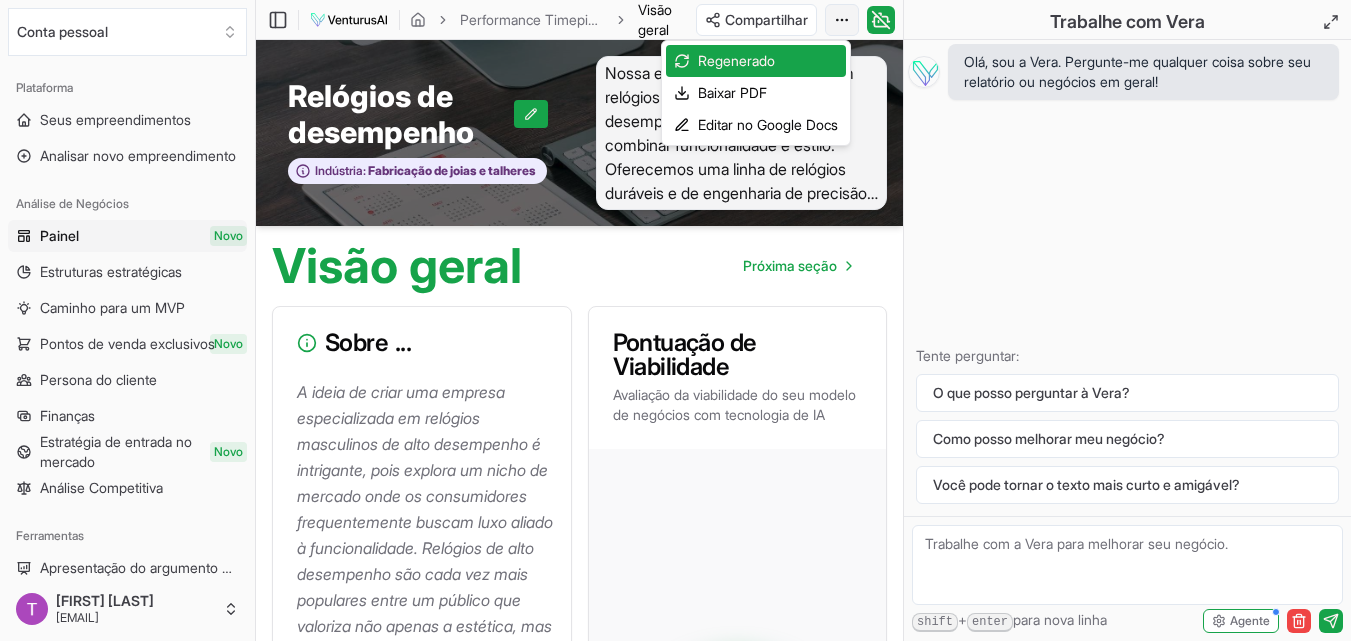 click on "Valorizamos sua privacidade Utilizamos cookies para aprimorar sua experiência de navegação, veicular anúncios ou conteúdo personalizado e analisar nosso tráfego. Ao clicar em "Aceitar todos", você concorda com o uso de cookies. Personalizar    Aceitar tudo Personalizar preferências de consentimento   Utilizamos cookies para ajudar você a navegar com eficiência e executar determinadas funções. Você encontrará informações detalhadas sobre todos os cookies em cada categoria de consentimento abaixo. Os cookies categorizados como "Necessários" são armazenados no seu navegador, pois são essenciais para permitir as funcionalidades básicas do site. ...  Mostrar mais Necessário Sempre ativo Os cookies necessários são essenciais para habilitar os recursos básicos deste site, como fornecer login seguro ou ajustar suas preferências de consentimento. Esses cookies não armazenam nenhum dado de identificação pessoal. Biscoito cookieyes-consent Duração 1 ano Descrição Biscoito __cf_bm 1 hora" at bounding box center [675, 320] 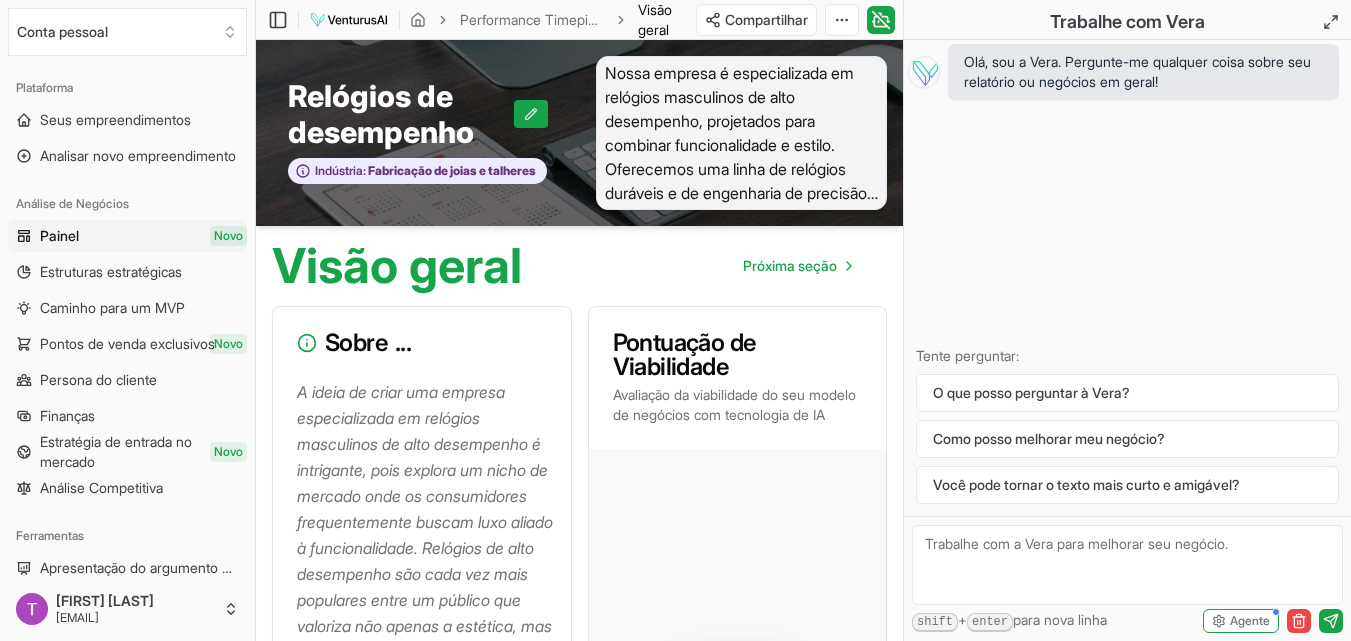 scroll, scrollTop: 389, scrollLeft: 0, axis: vertical 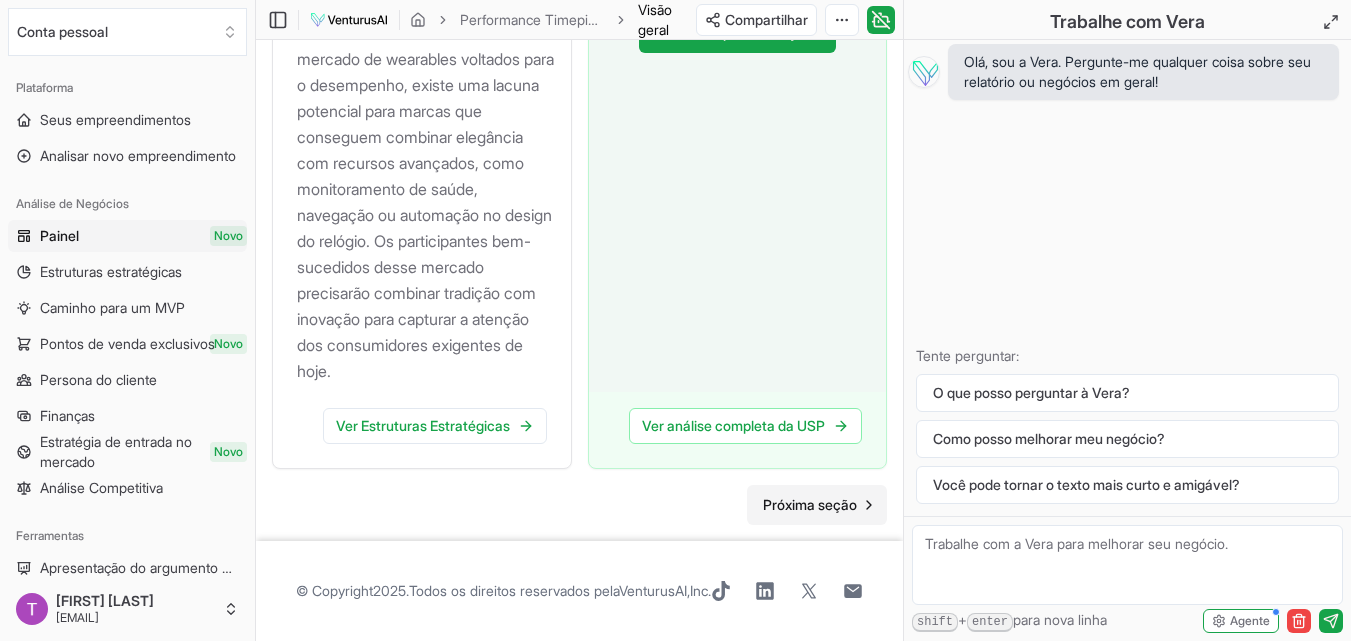 click on "Próxima seção" at bounding box center (810, 505) 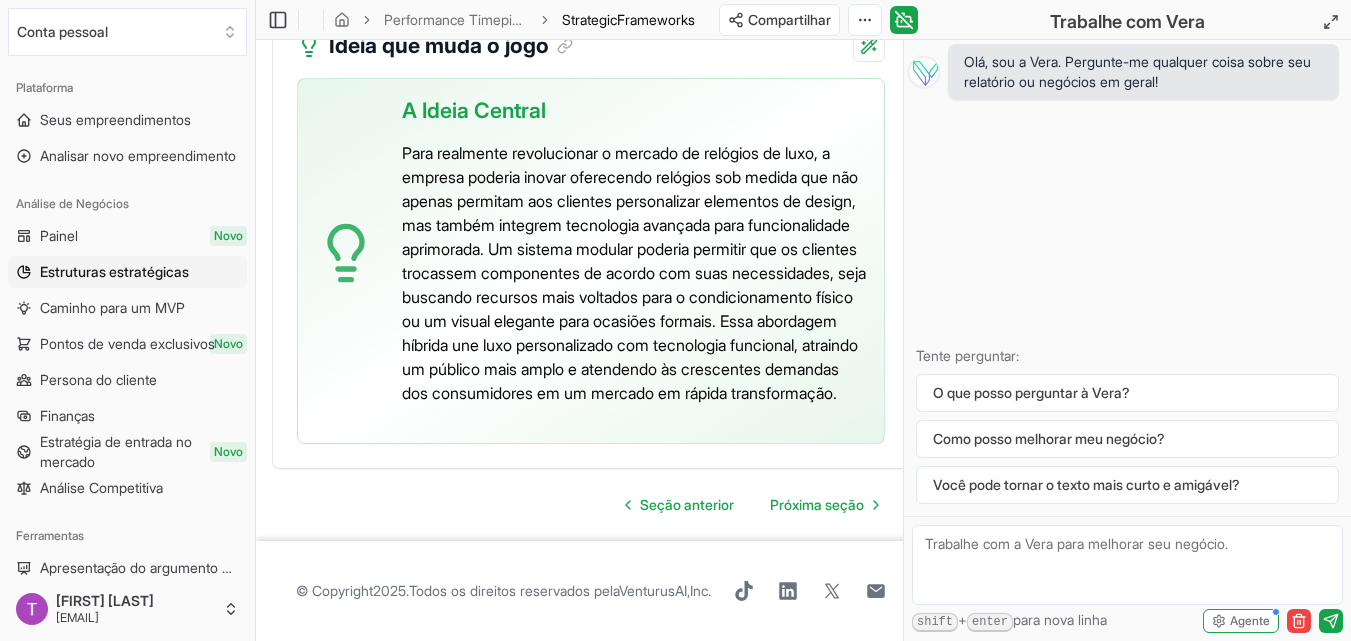 scroll, scrollTop: 6783, scrollLeft: 0, axis: vertical 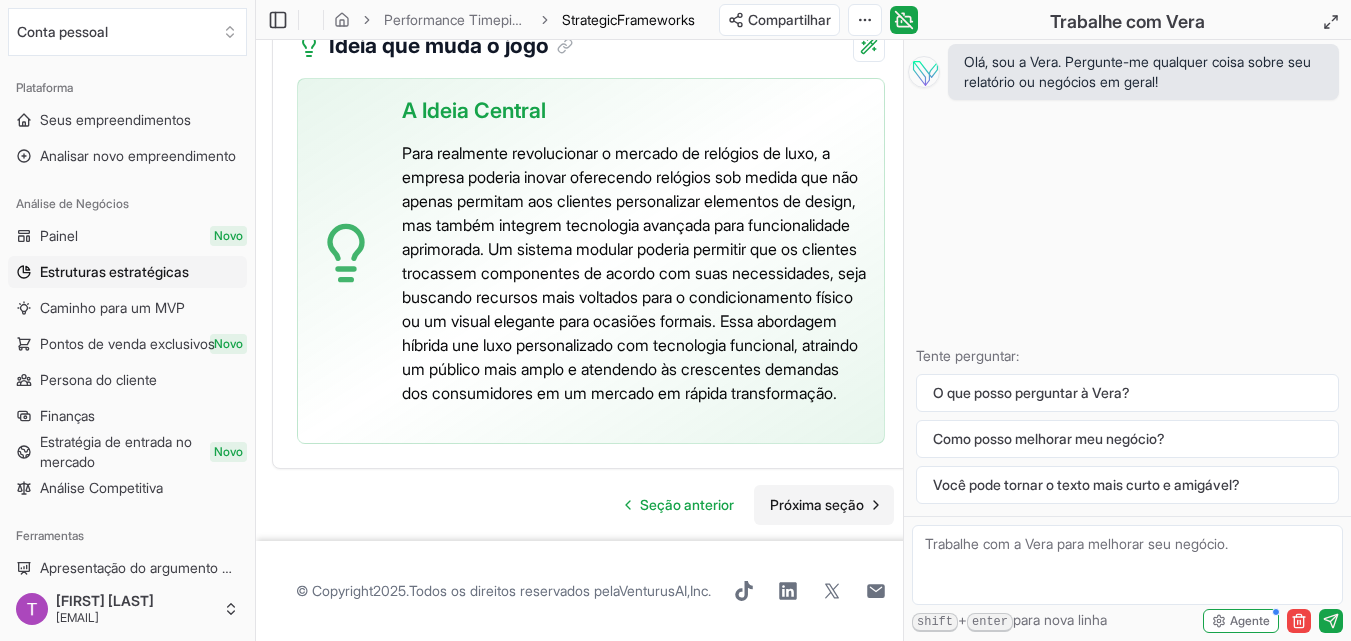 click on "Próxima seção" at bounding box center (817, 504) 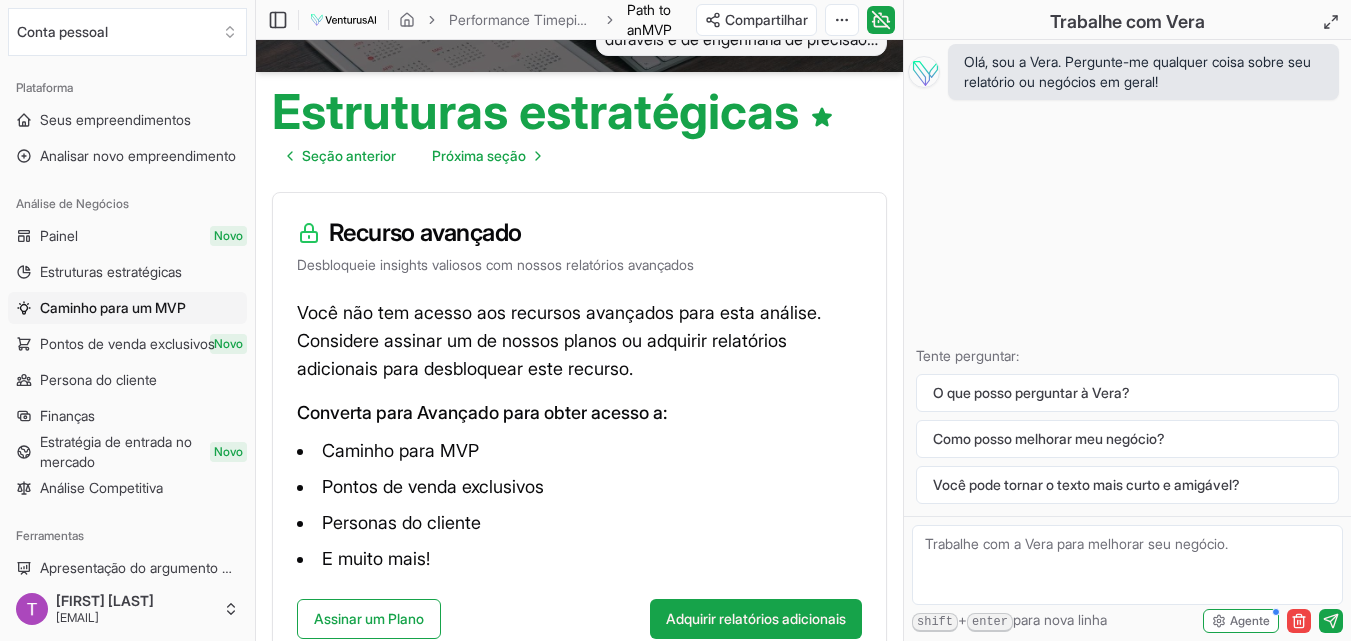 scroll, scrollTop: 0, scrollLeft: 0, axis: both 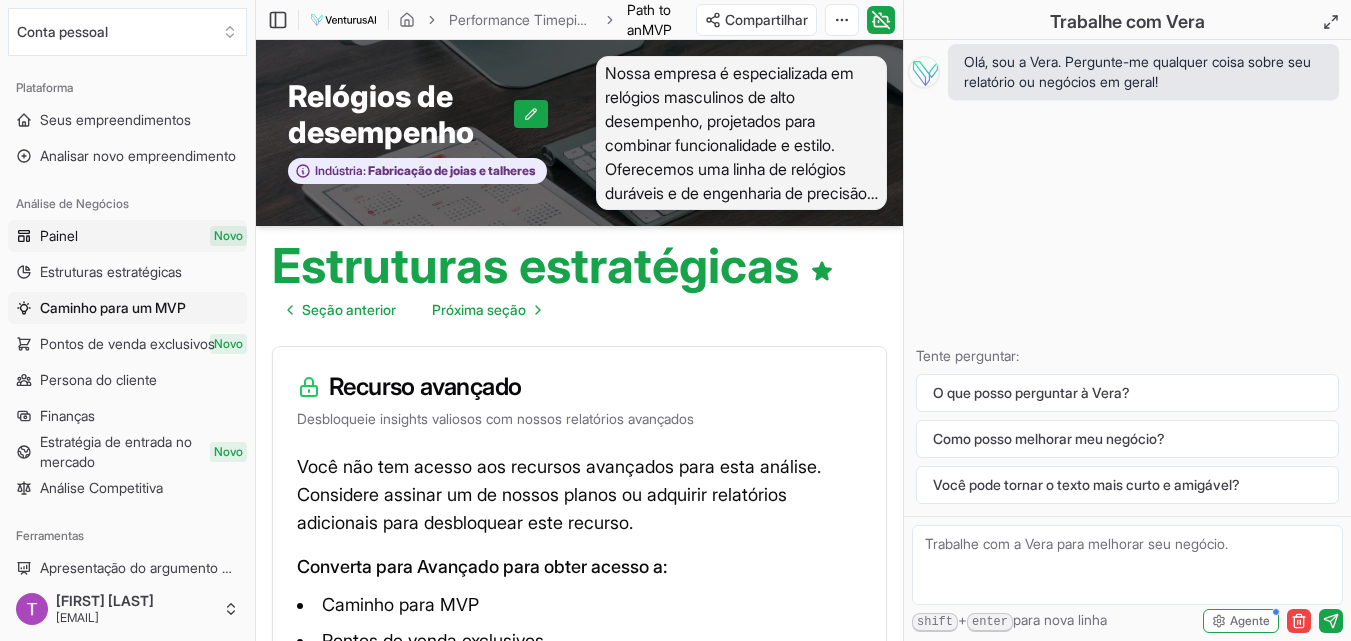 click on "Painel" at bounding box center (59, 235) 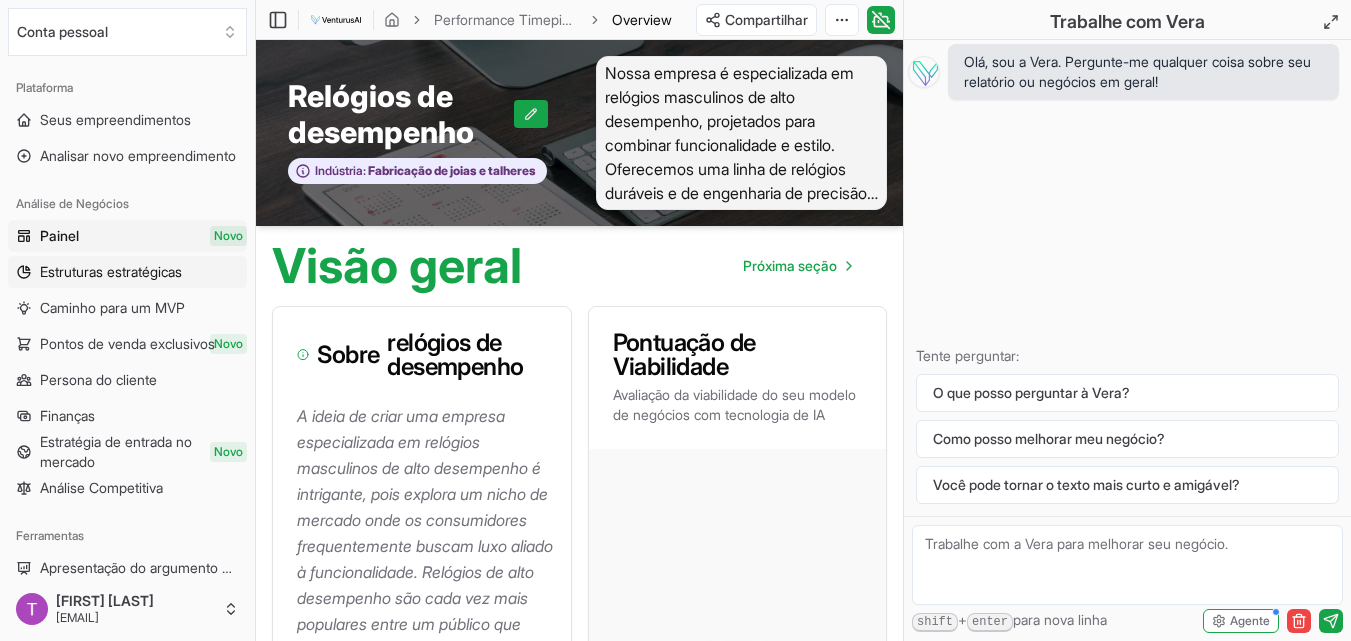 click on "Estruturas estratégicas" at bounding box center [111, 271] 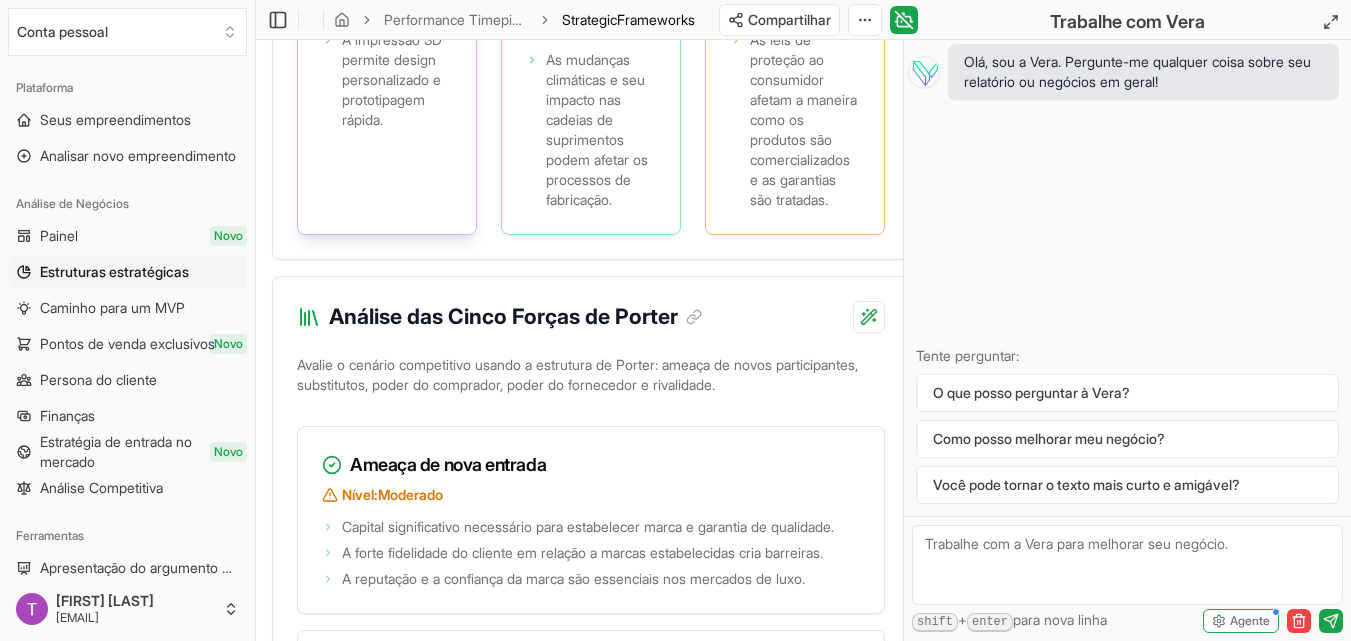 scroll, scrollTop: 3583, scrollLeft: 0, axis: vertical 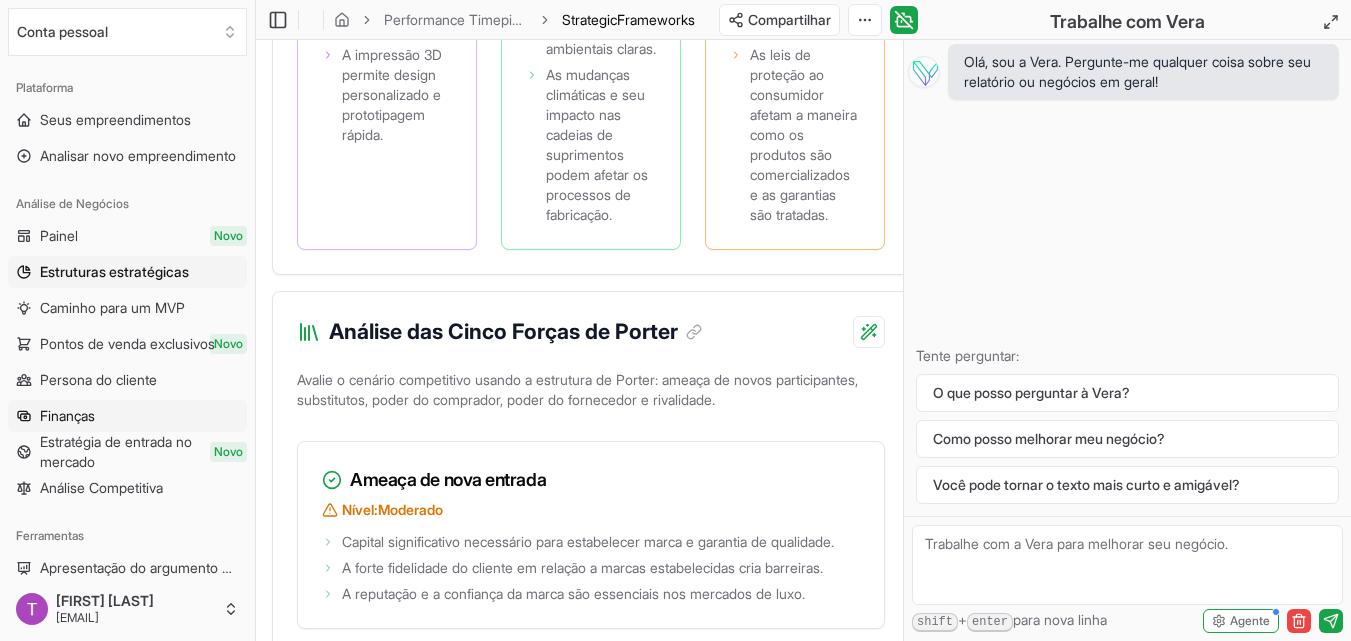 click on "Finanças" at bounding box center [67, 415] 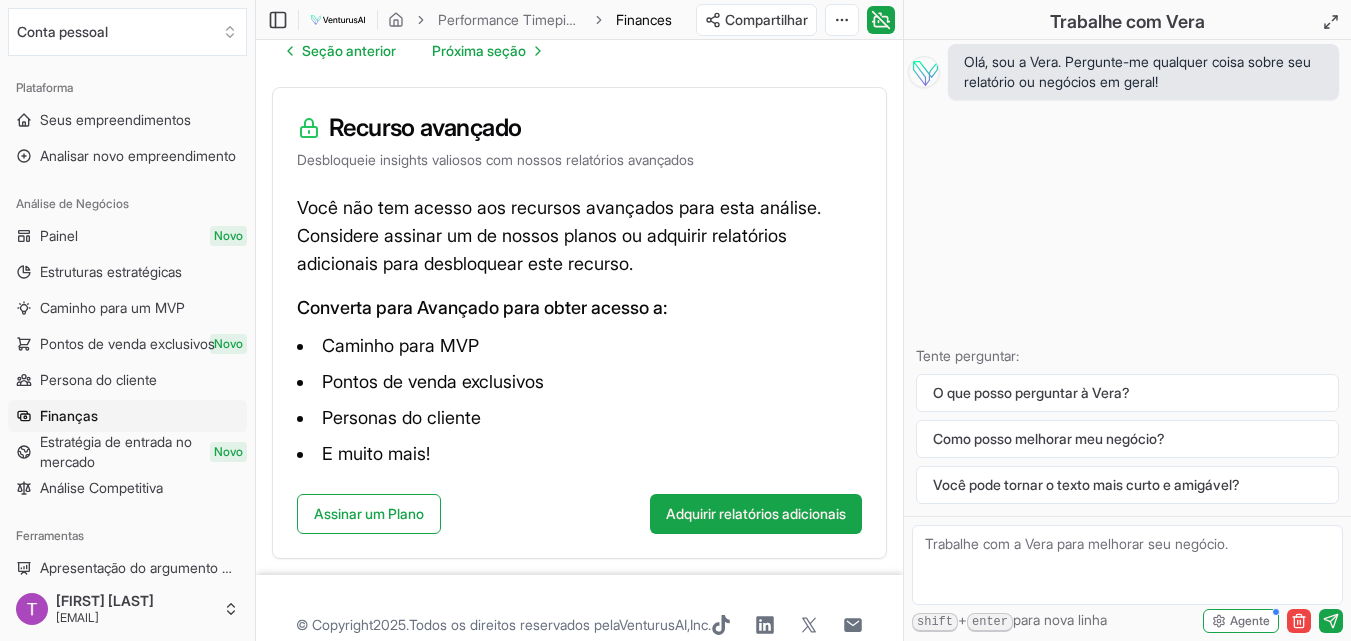 scroll, scrollTop: 113, scrollLeft: 0, axis: vertical 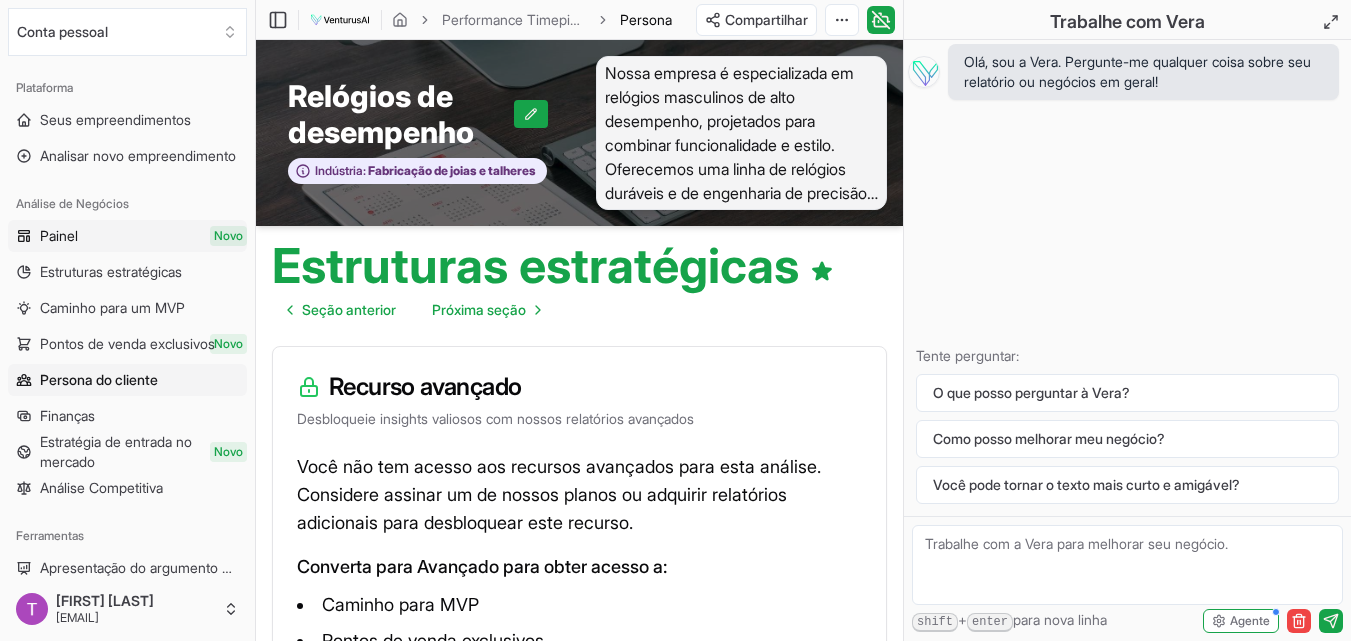 click on "Painel" at bounding box center [59, 235] 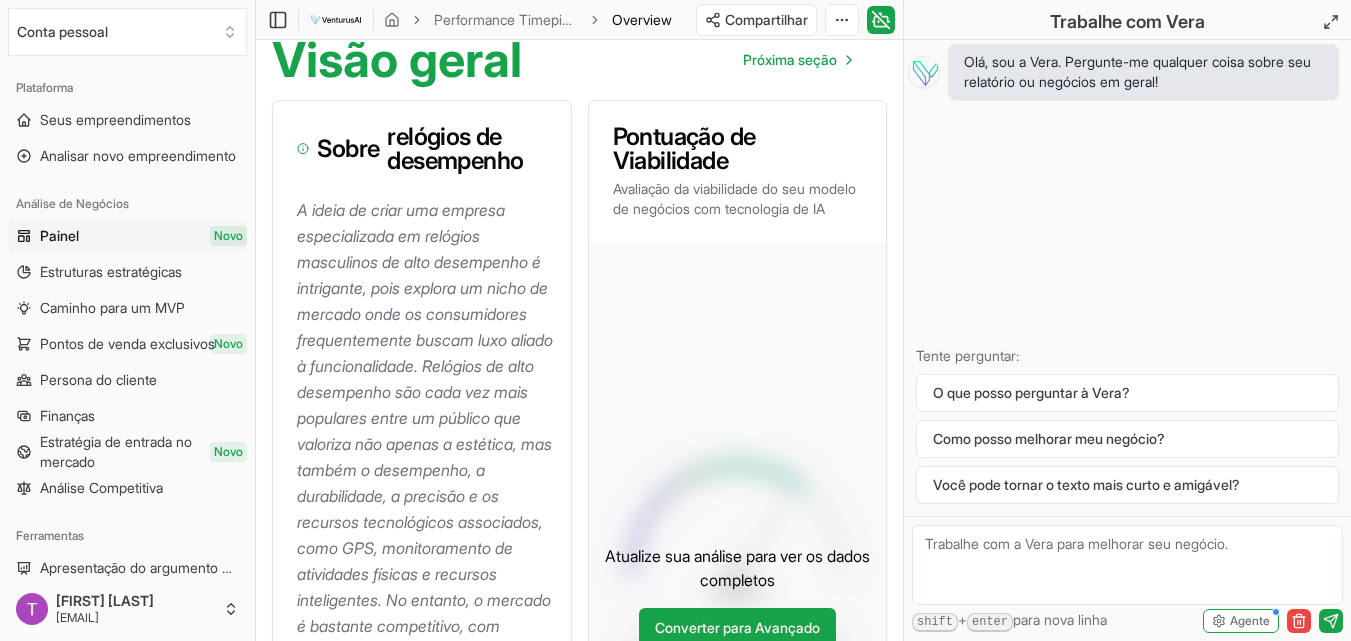 scroll, scrollTop: 0, scrollLeft: 0, axis: both 